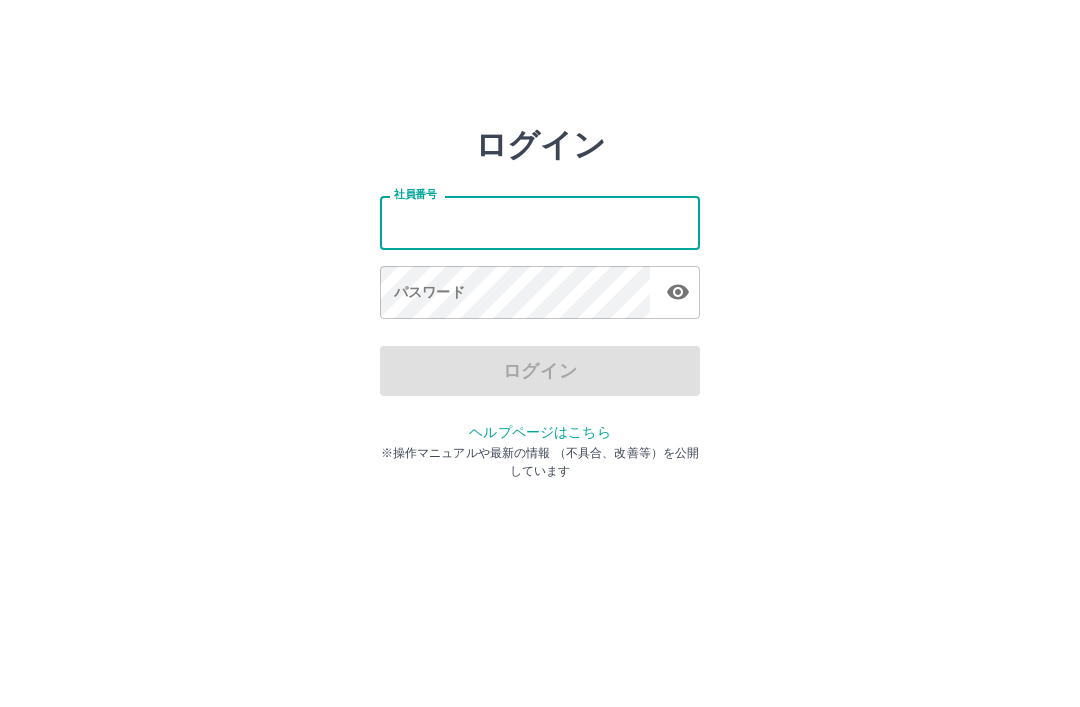 scroll, scrollTop: 0, scrollLeft: 0, axis: both 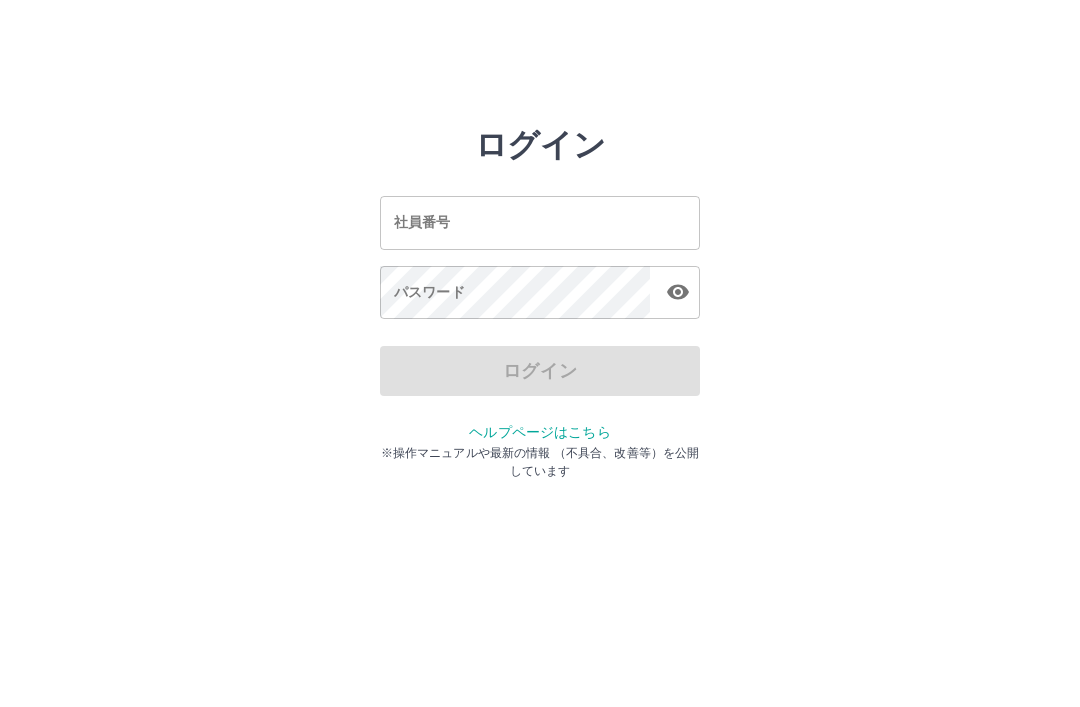 click on "ログイン 社員番号 社員番号 パスワード パスワード ログイン ヘルプページはこちら ※操作マニュアルや最新の情報 （不具合、改善等）を公開しています" at bounding box center (540, 286) 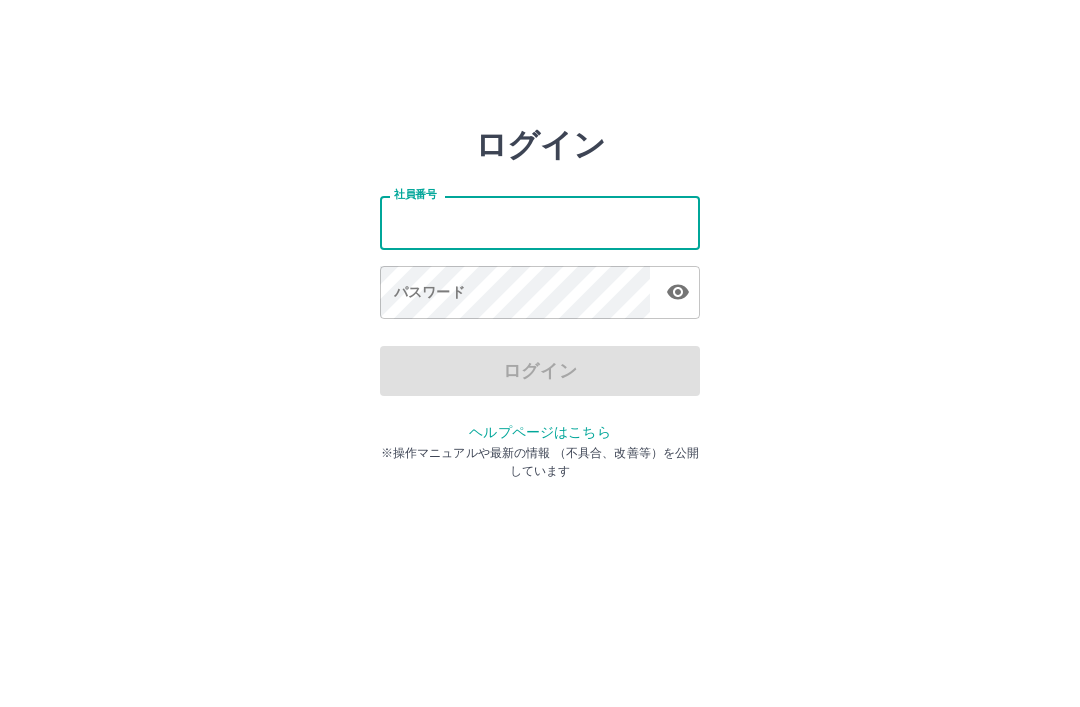 click on "ログイン 社員番号 社員番号 パスワード パスワード ログイン ヘルプページはこちら ※操作マニュアルや最新の情報 （不具合、改善等）を公開しています" at bounding box center [540, 286] 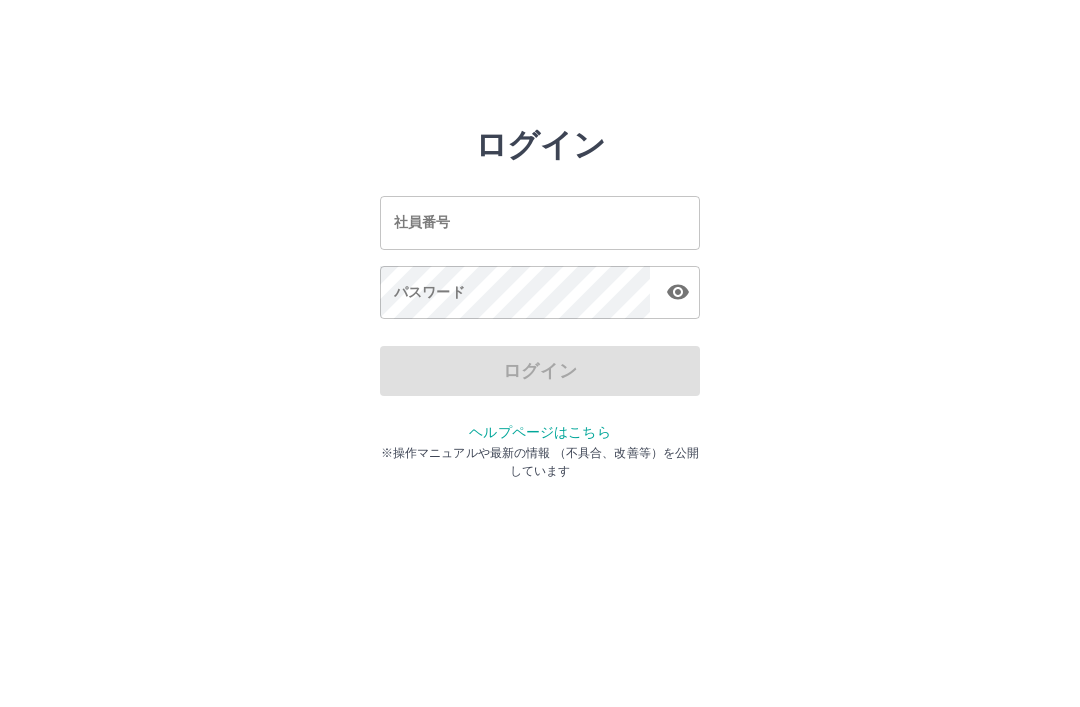 click on "社員番号" at bounding box center (540, 222) 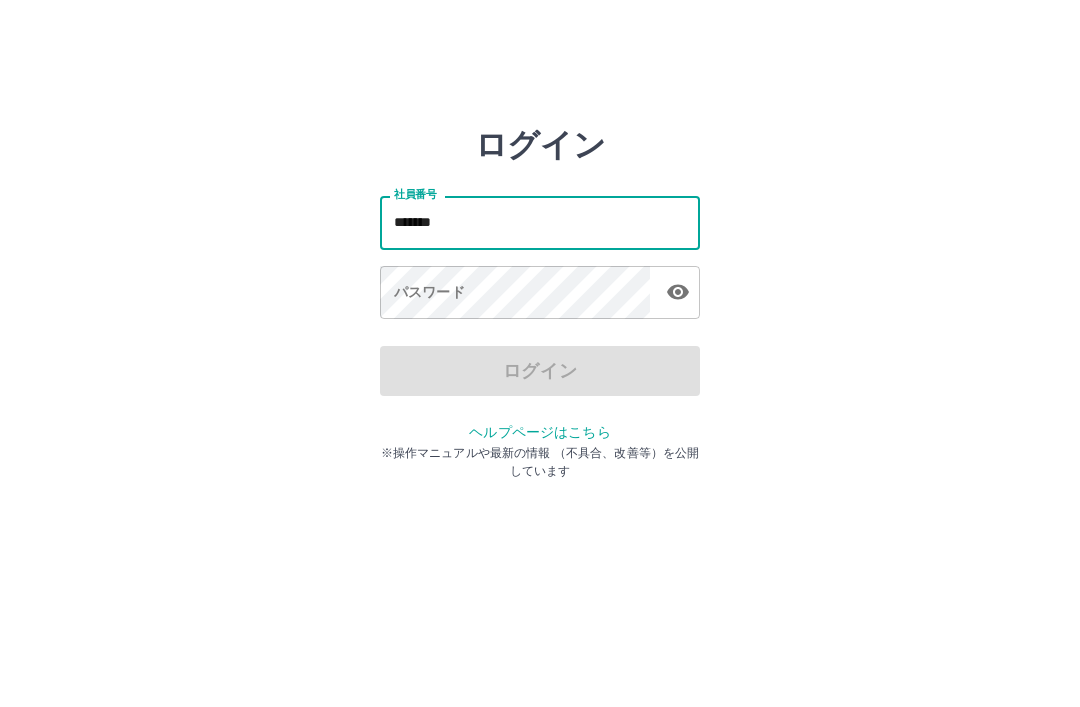 type on "*******" 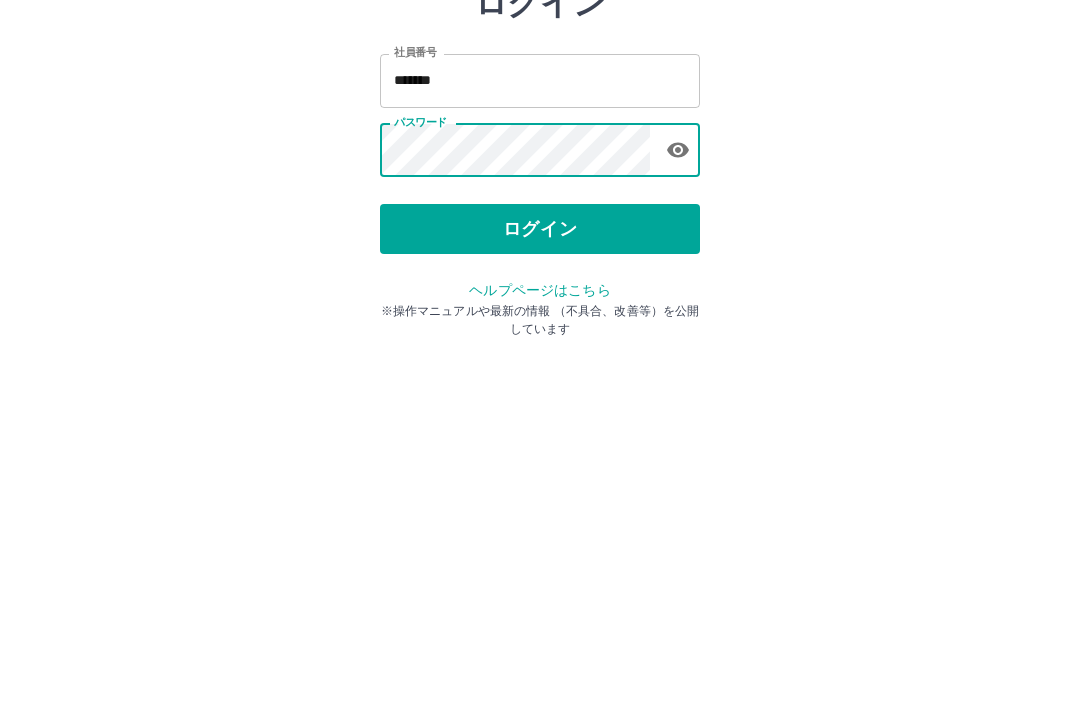 click on "ログイン 社員番号 ******* 社員番号 パスワード パスワード ログイン ヘルプページはこちら ※操作マニュアルや最新の情報 （不具合、改善等）を公開しています" at bounding box center [540, 286] 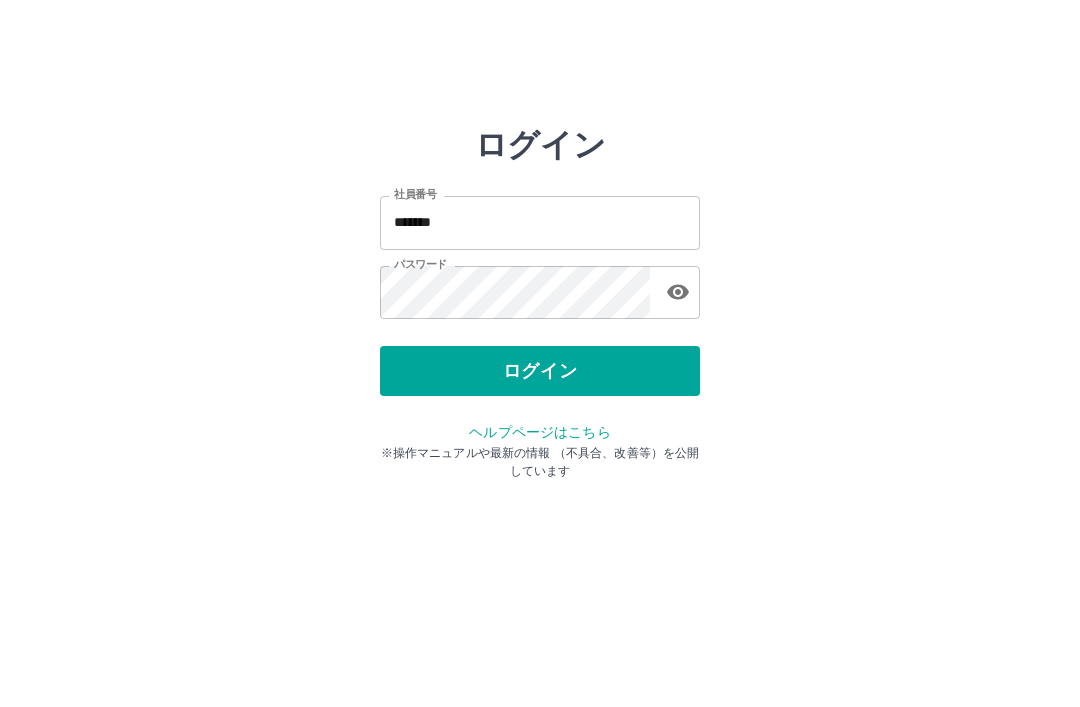 click on "ログイン" at bounding box center [540, 371] 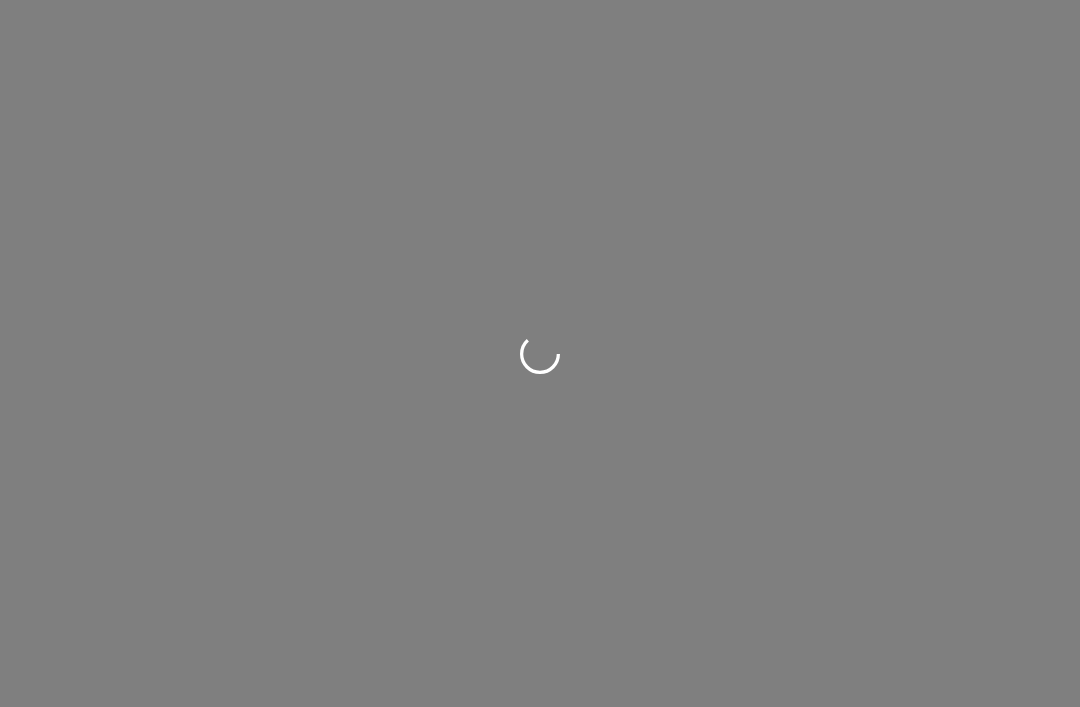 scroll, scrollTop: 0, scrollLeft: 0, axis: both 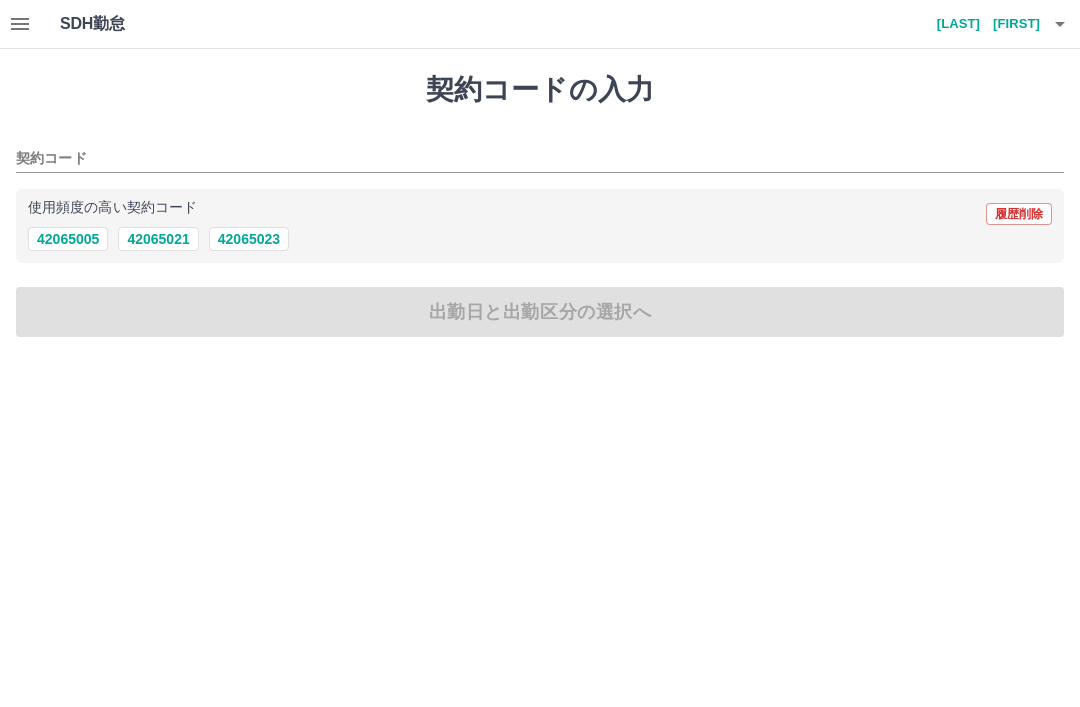 click 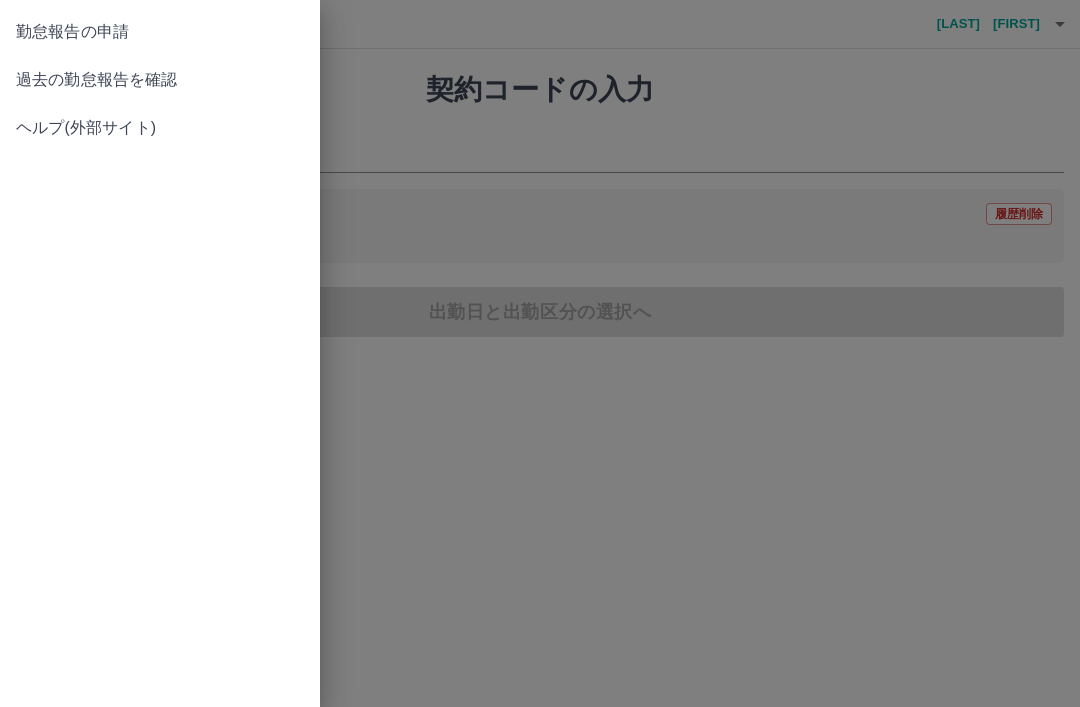 click on "過去の勤怠報告を確認" at bounding box center (160, 80) 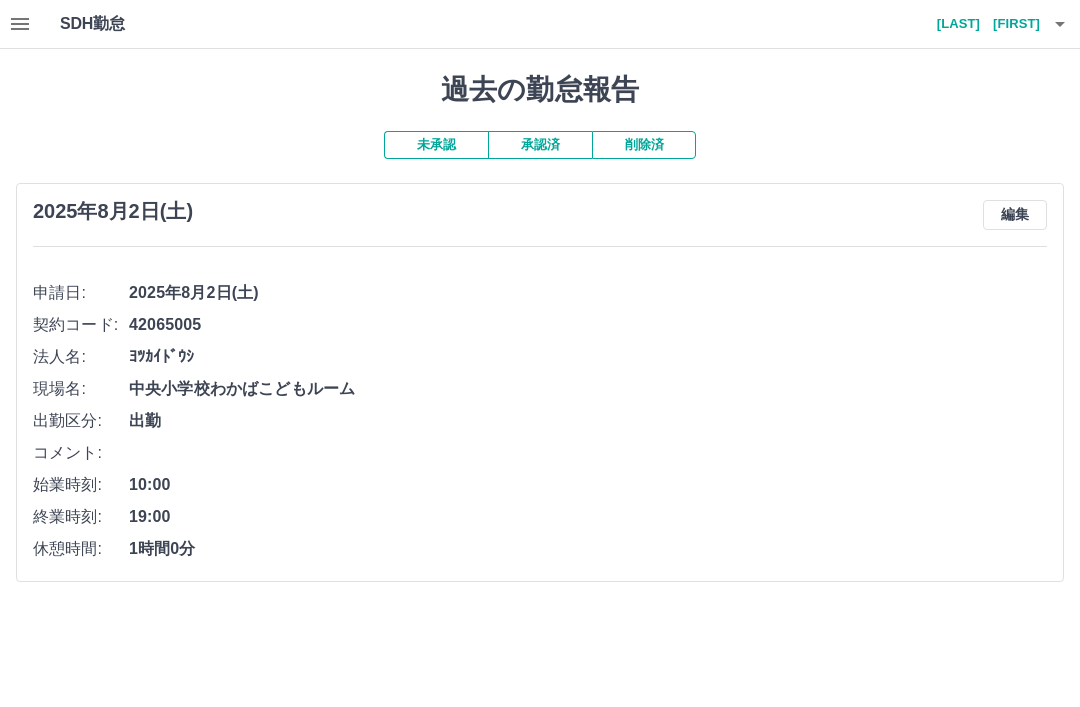 click on "始業時刻: 10:00" at bounding box center [540, 485] 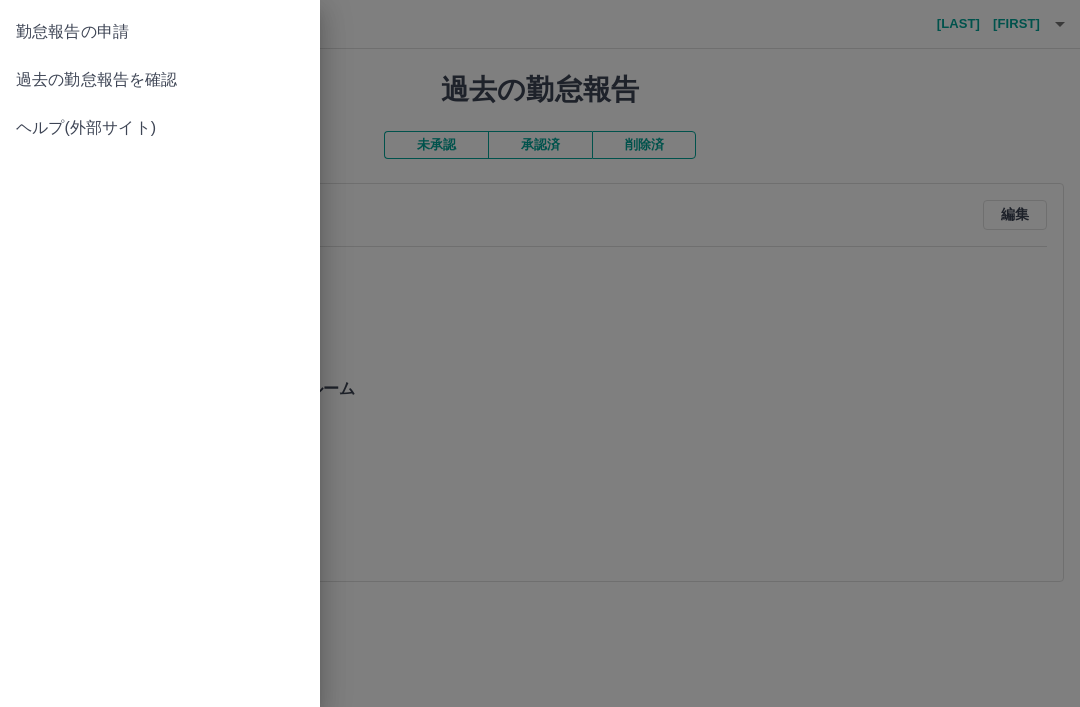 click at bounding box center [540, 353] 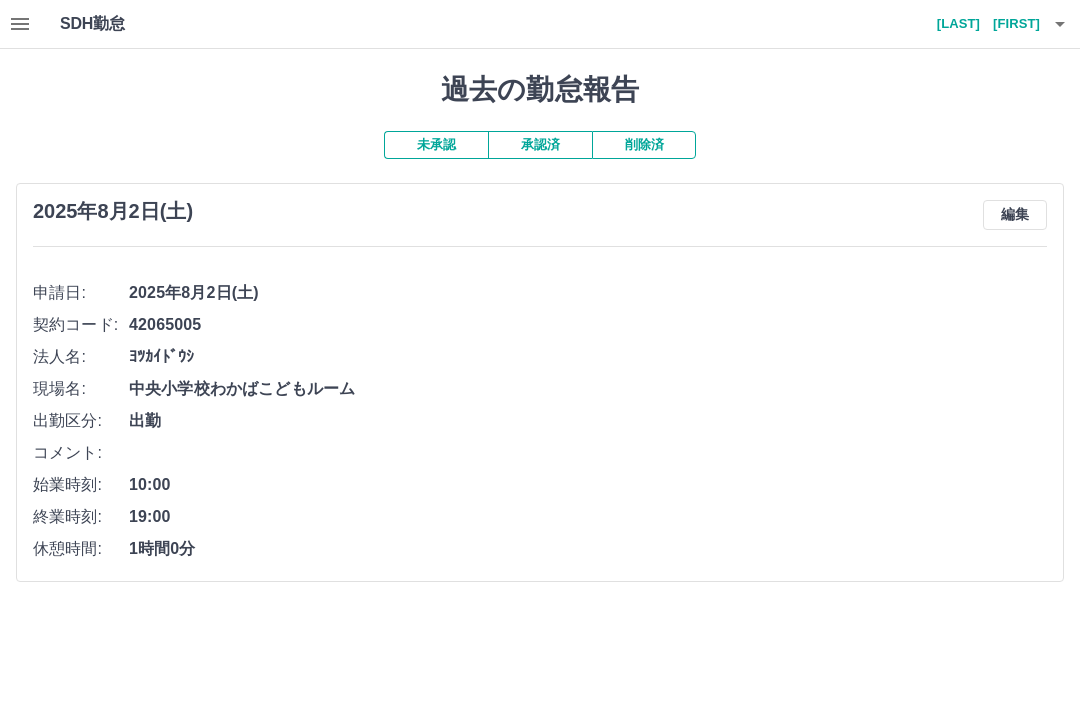 click on "過去の勤怠報告" at bounding box center (540, 90) 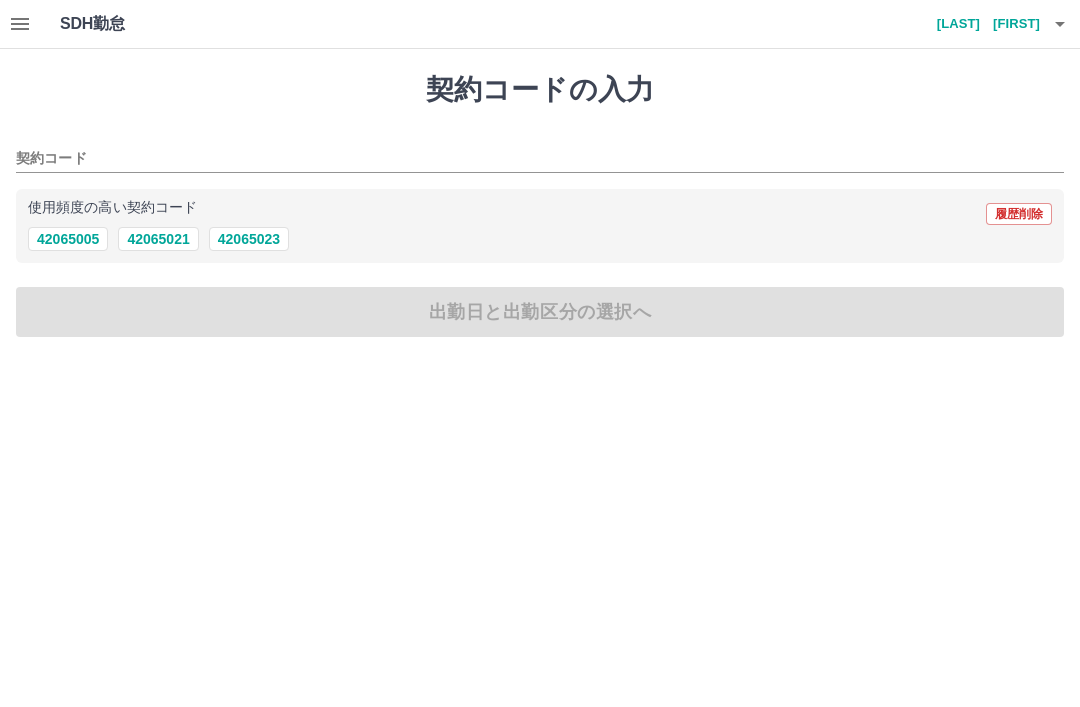 click on "42065023" at bounding box center [249, 239] 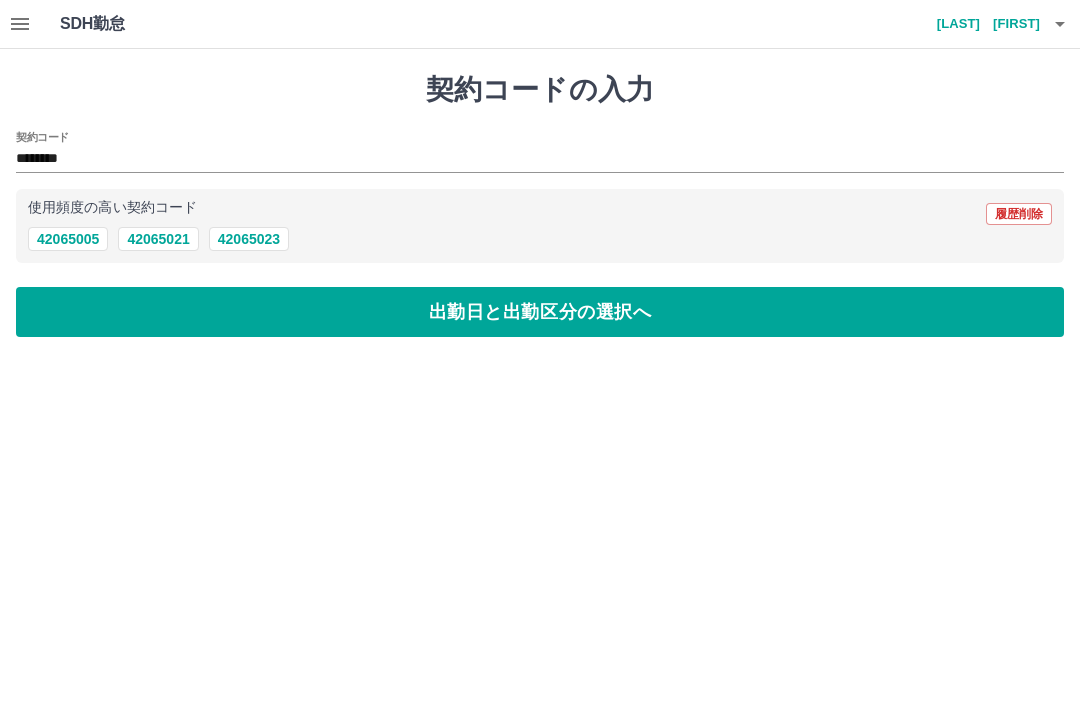 click on "出勤日と出勤区分の選択へ" at bounding box center (540, 312) 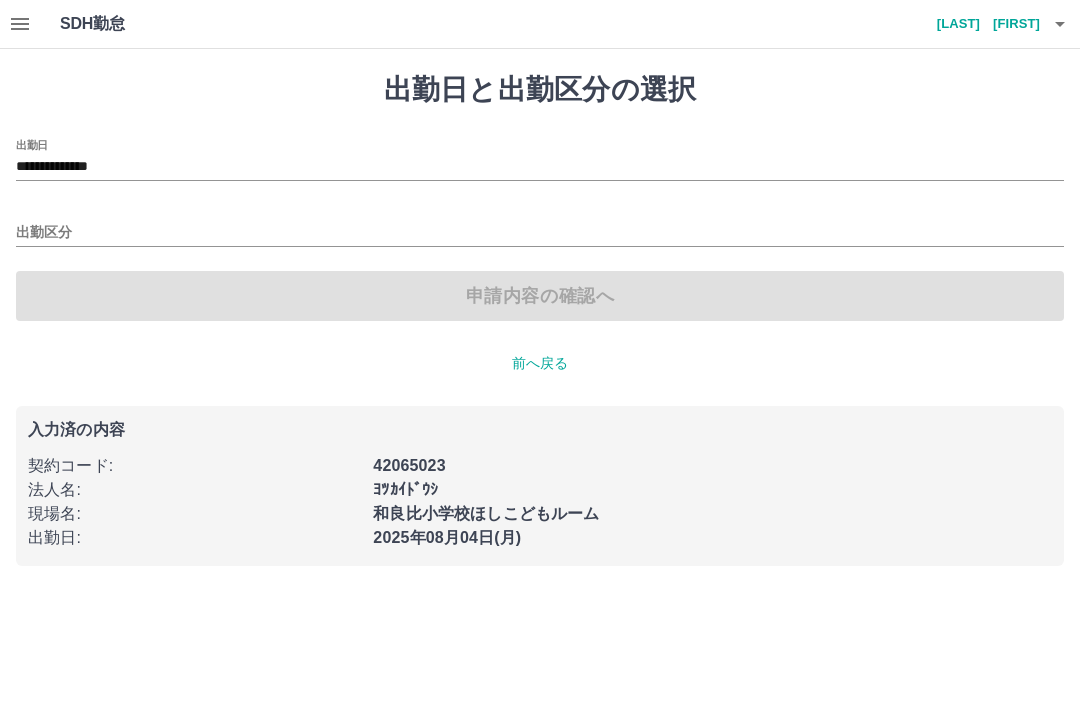 click on "**********" at bounding box center (540, 167) 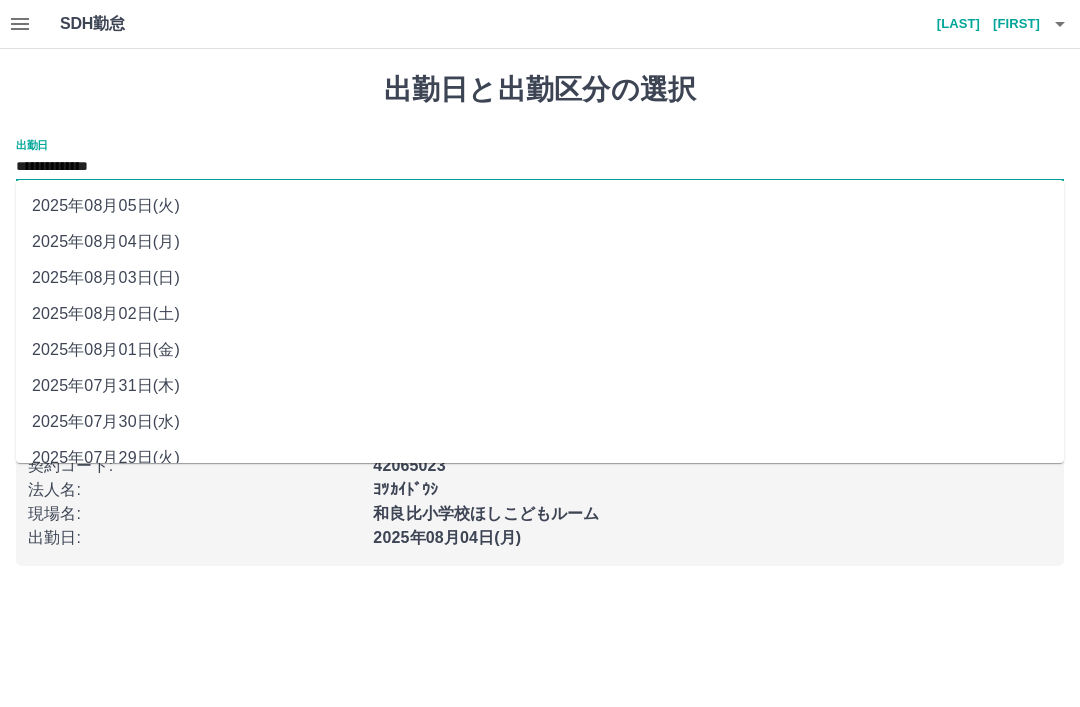 click on "2025年08月03日(日)" at bounding box center [540, 278] 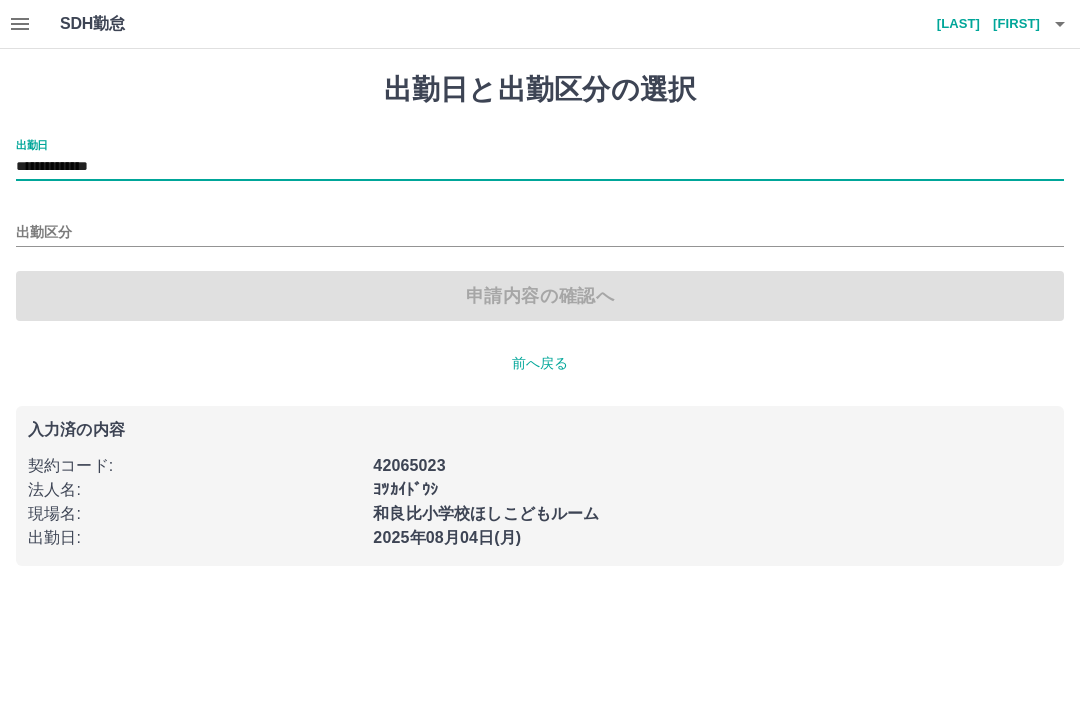 click on "出勤区分" at bounding box center [540, 233] 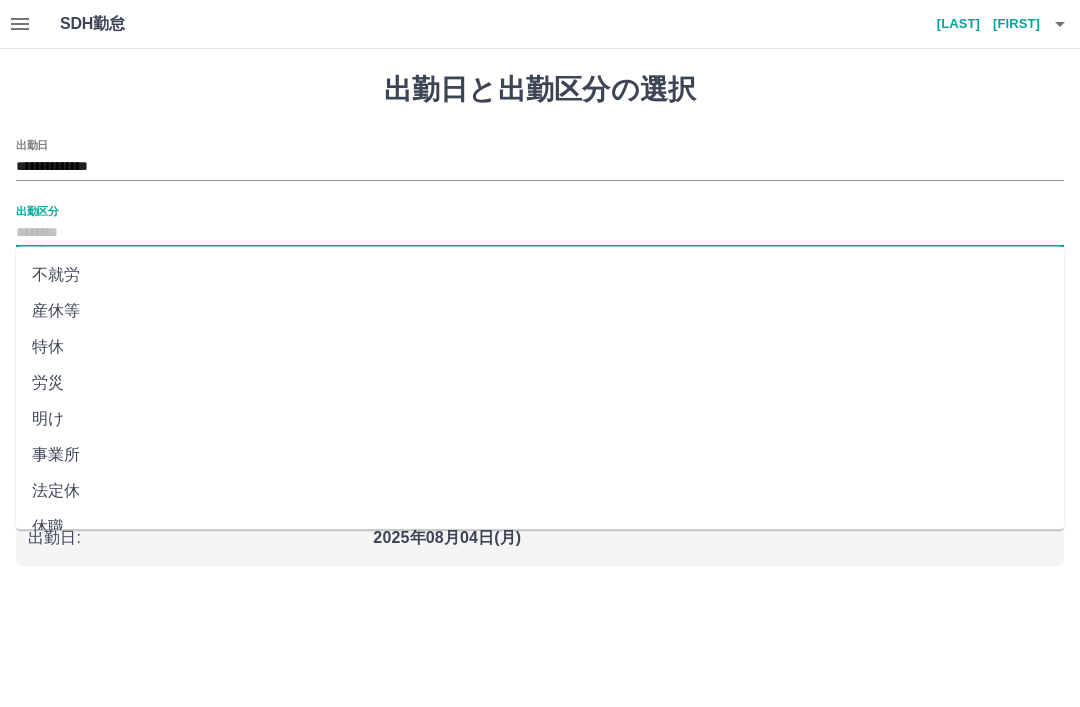 scroll, scrollTop: 356, scrollLeft: 0, axis: vertical 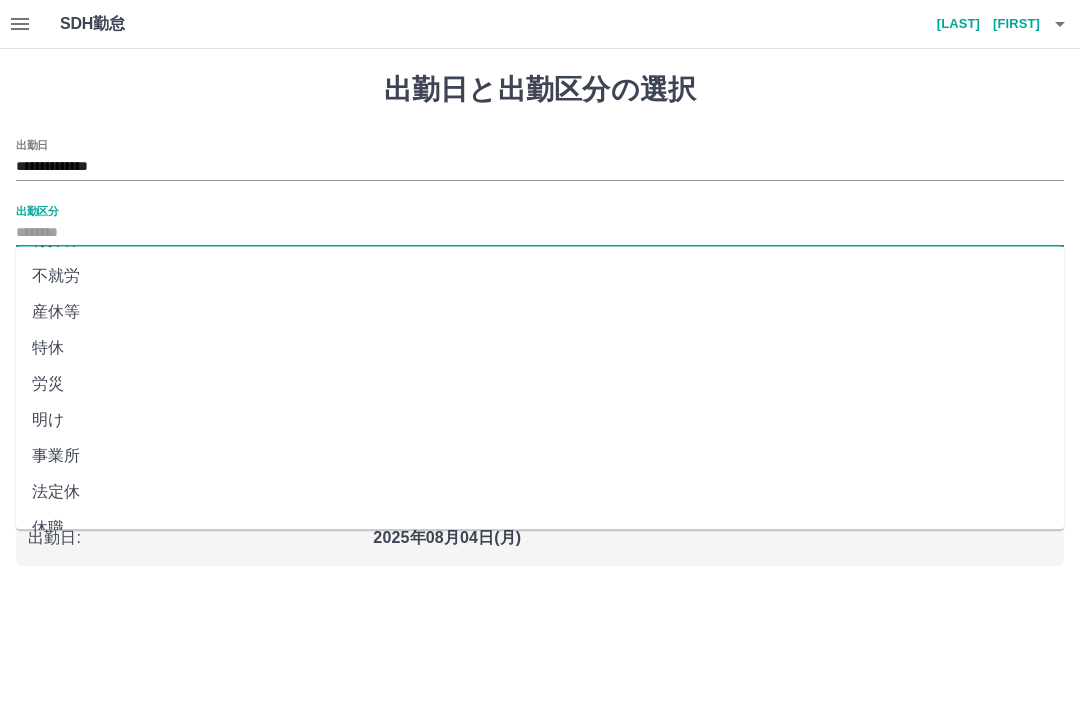 click on "法定休" at bounding box center (540, 493) 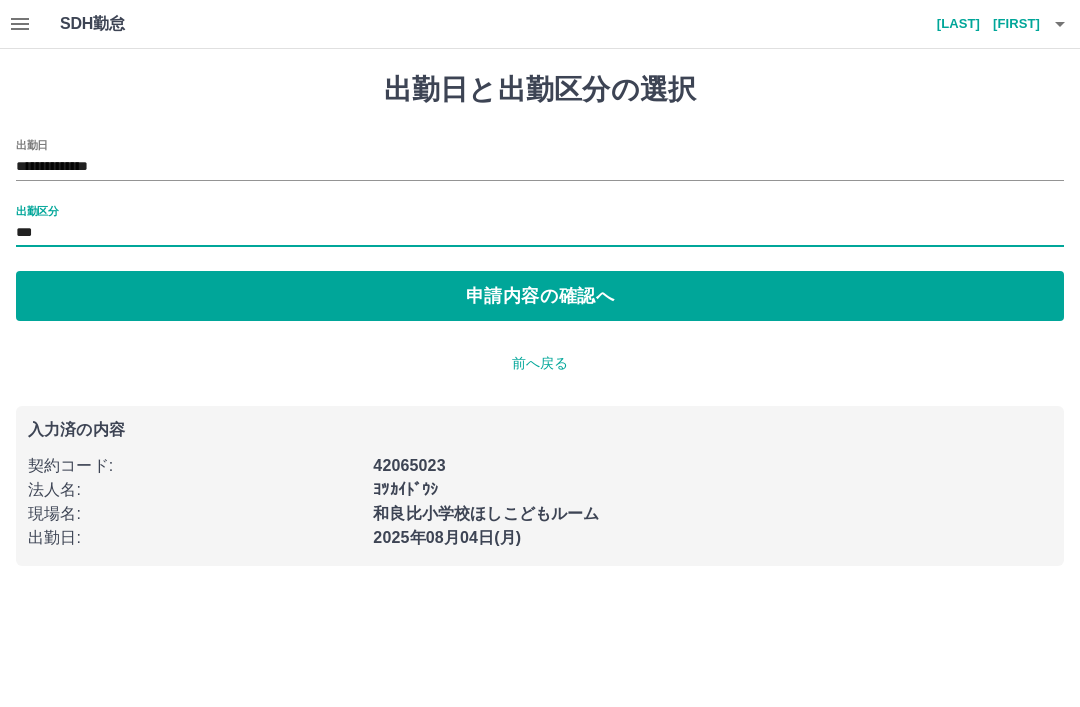 click on "申請内容の確認へ" at bounding box center (540, 296) 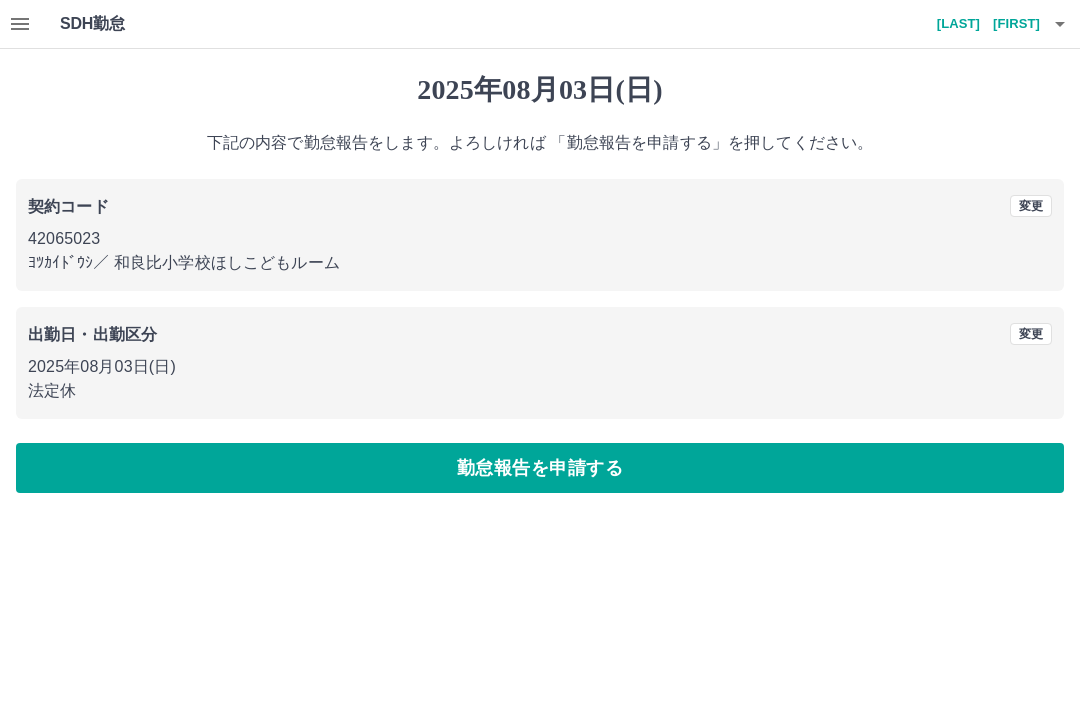 click on "勤怠報告を申請する" at bounding box center (540, 468) 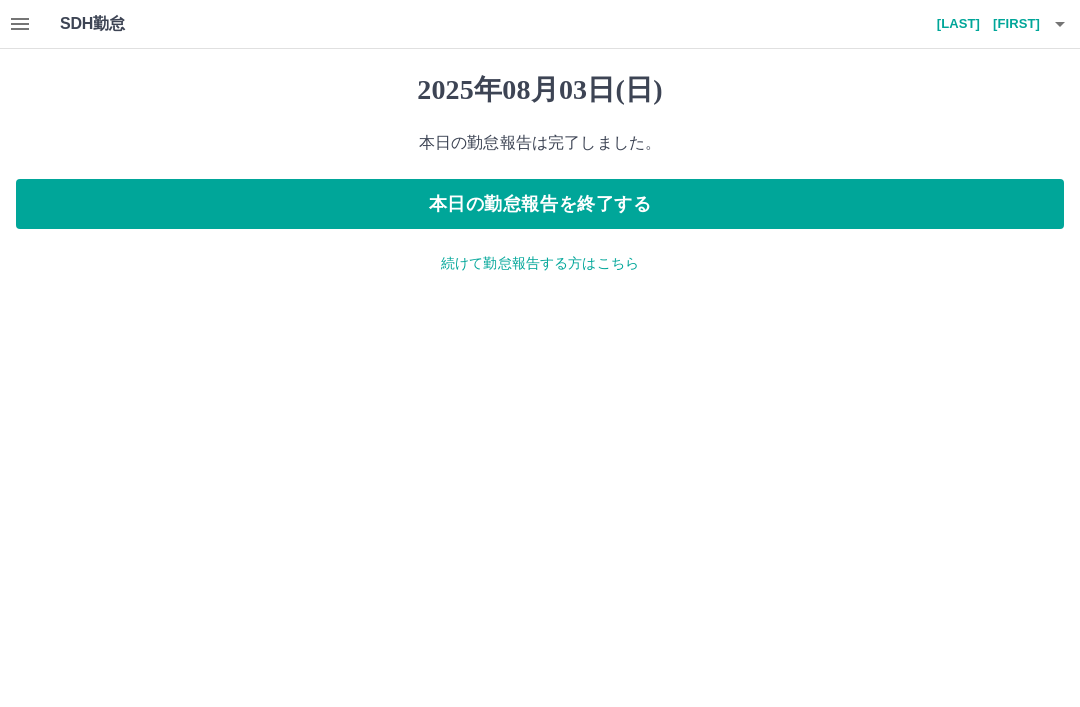 click 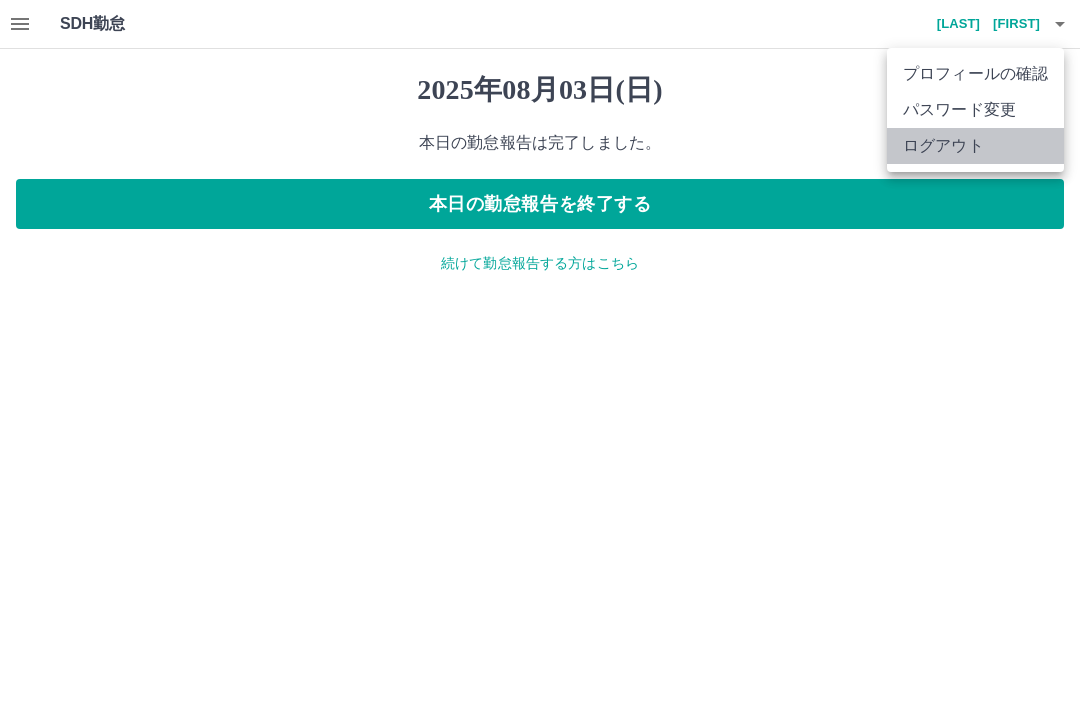 click on "ログアウト" at bounding box center [975, 146] 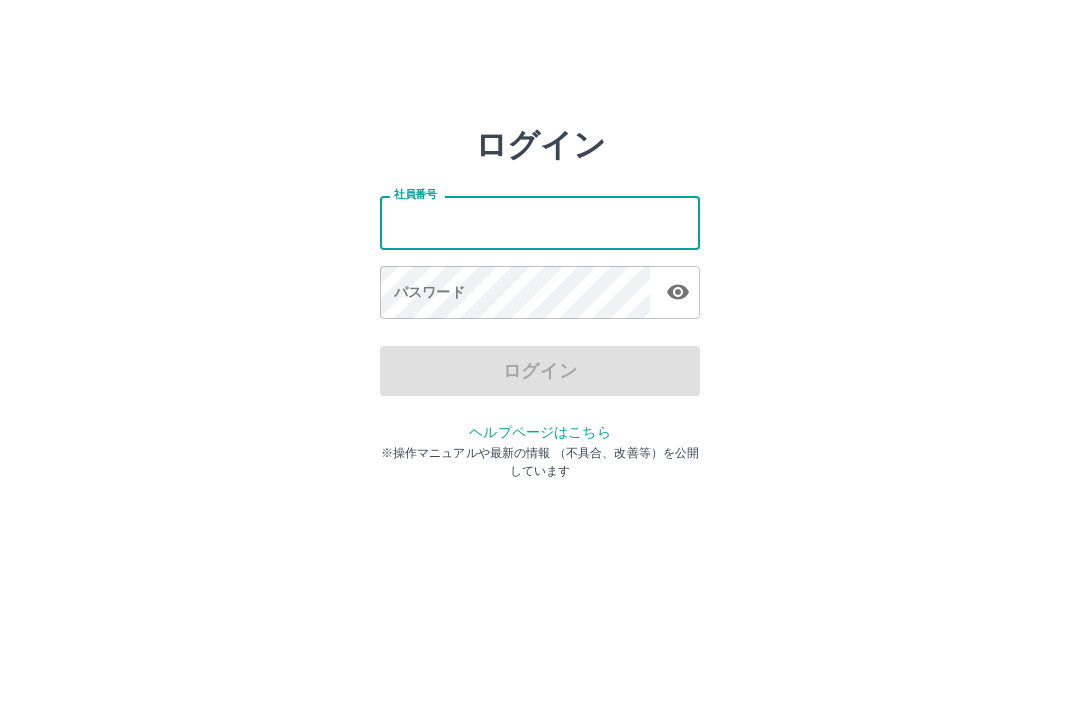 scroll, scrollTop: 0, scrollLeft: 0, axis: both 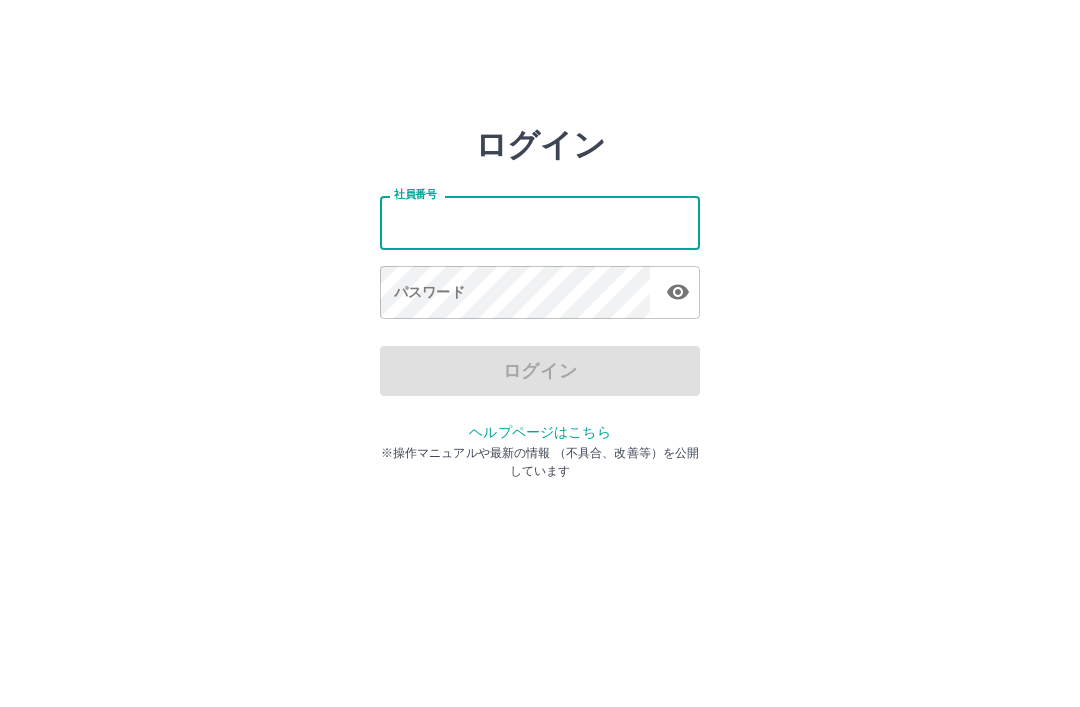 click on "ログイン 社員番号 社員番号 パスワード パスワード ログイン ヘルプページはこちら ※操作マニュアルや最新の情報 （不具合、改善等）を公開しています" at bounding box center (540, 286) 